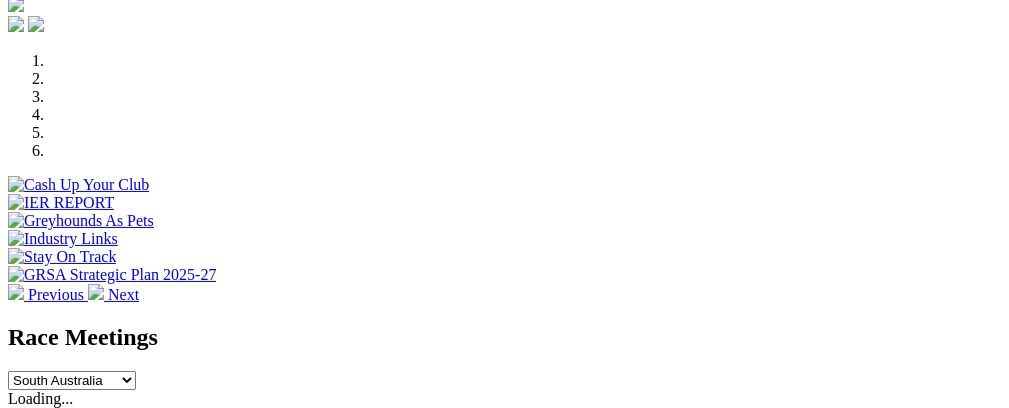 scroll, scrollTop: 519, scrollLeft: 0, axis: vertical 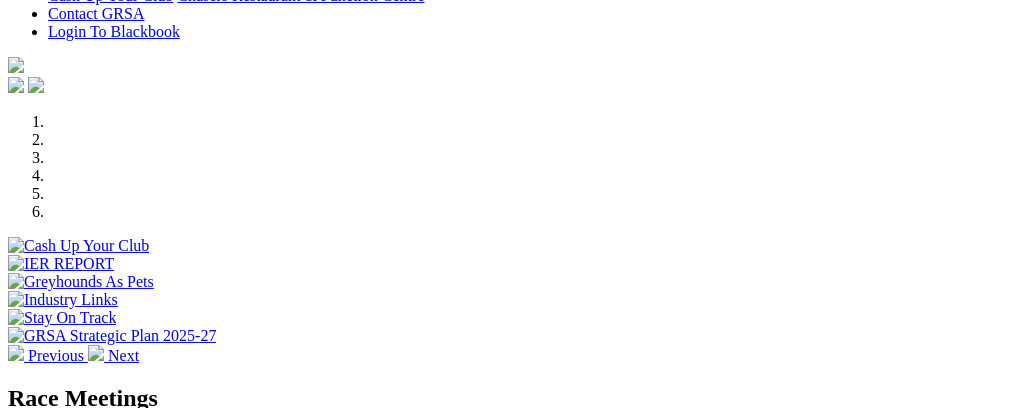 click on "South Australia
New South Wales
Northern Territory
Queensland
Tasmania
Victoria
Western Australia" at bounding box center (72, 441) 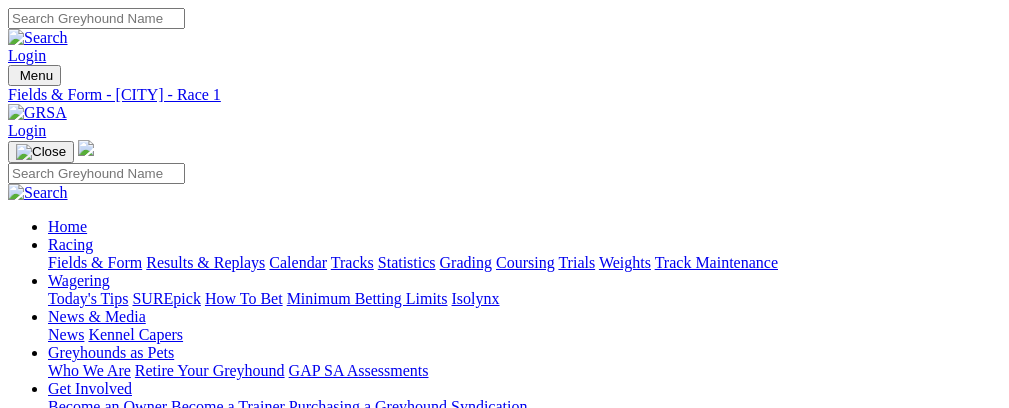 scroll, scrollTop: 0, scrollLeft: 0, axis: both 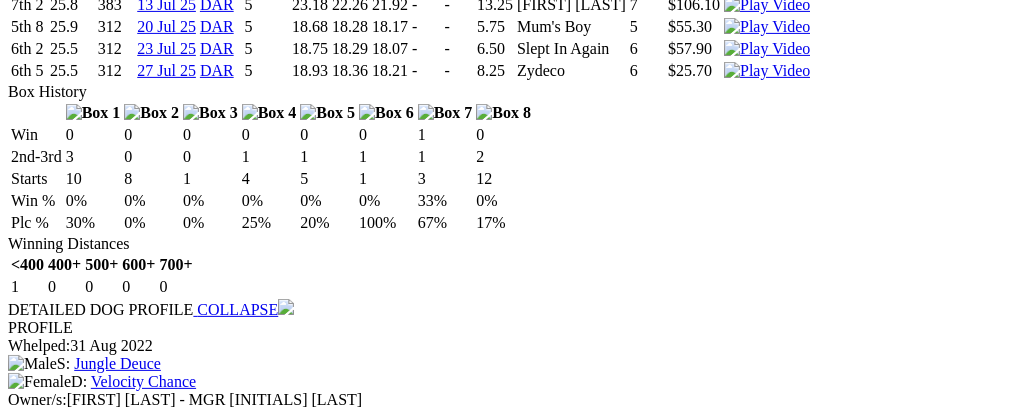 click at bounding box center [286, 3363] 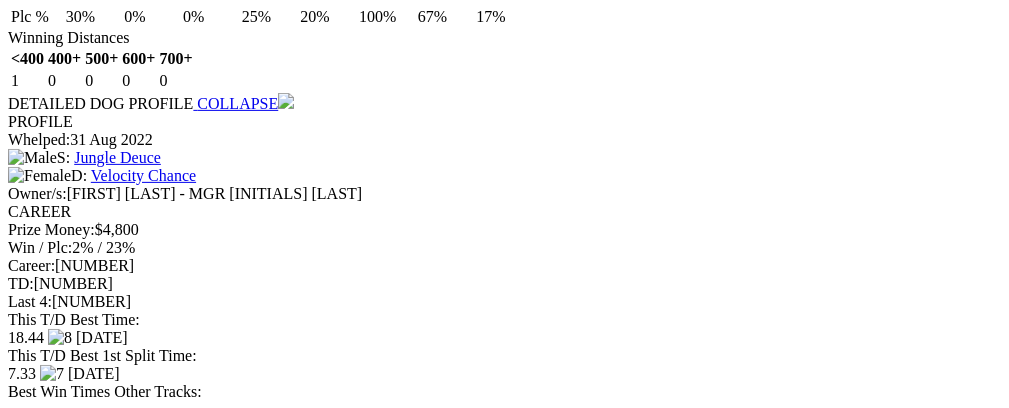 scroll, scrollTop: 1777, scrollLeft: 0, axis: vertical 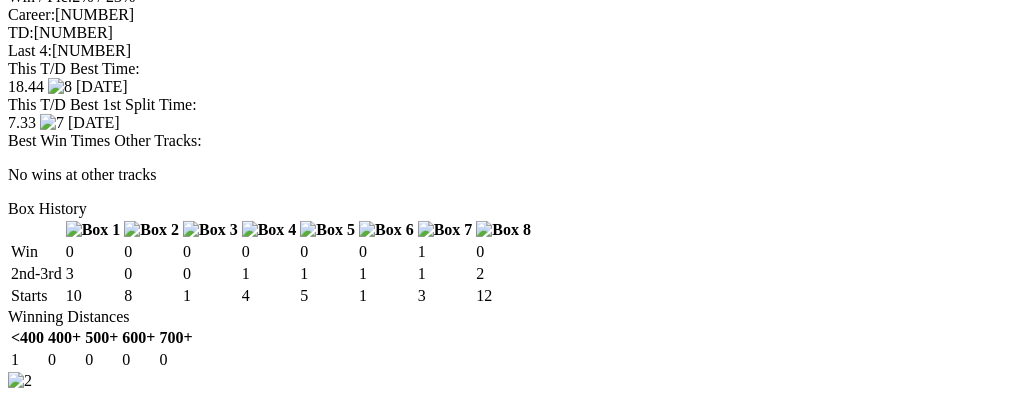 click at bounding box center (286, 2906) 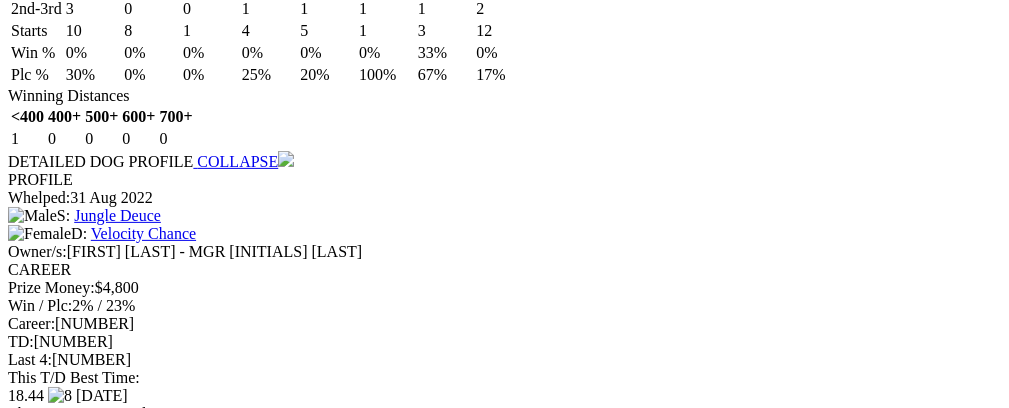 scroll, scrollTop: 1680, scrollLeft: 0, axis: vertical 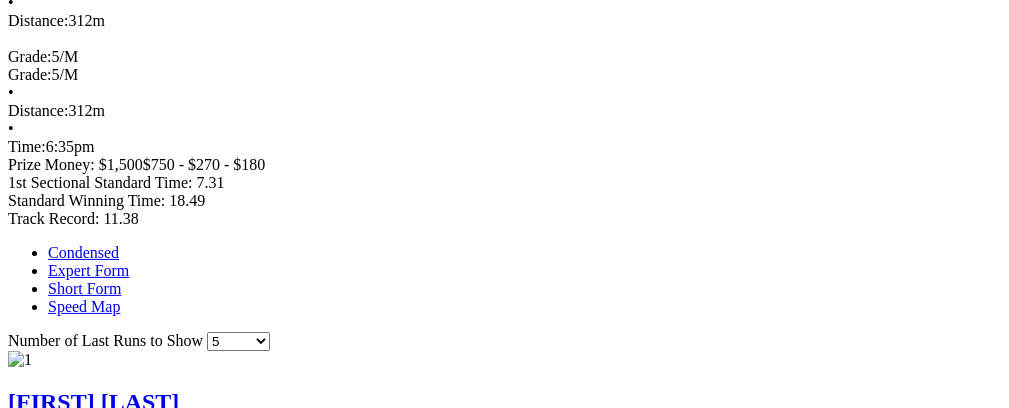 click at bounding box center [760, 1631] 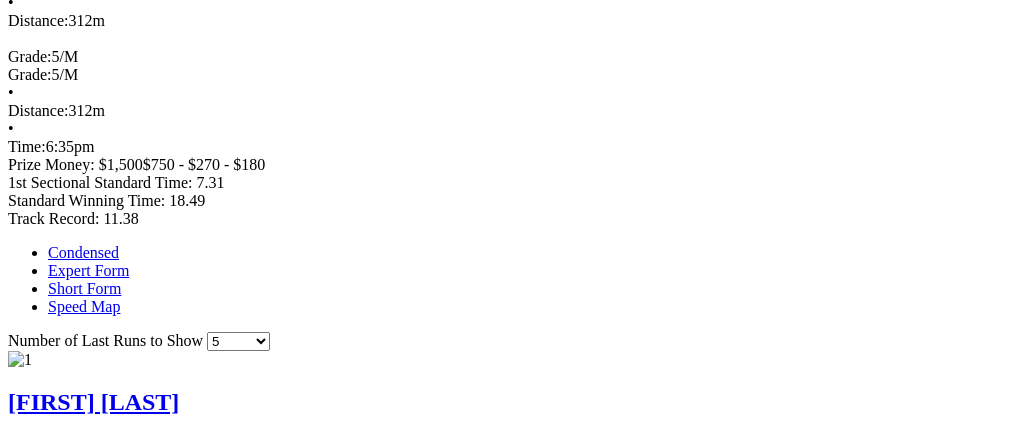 click at bounding box center (16, 23201) 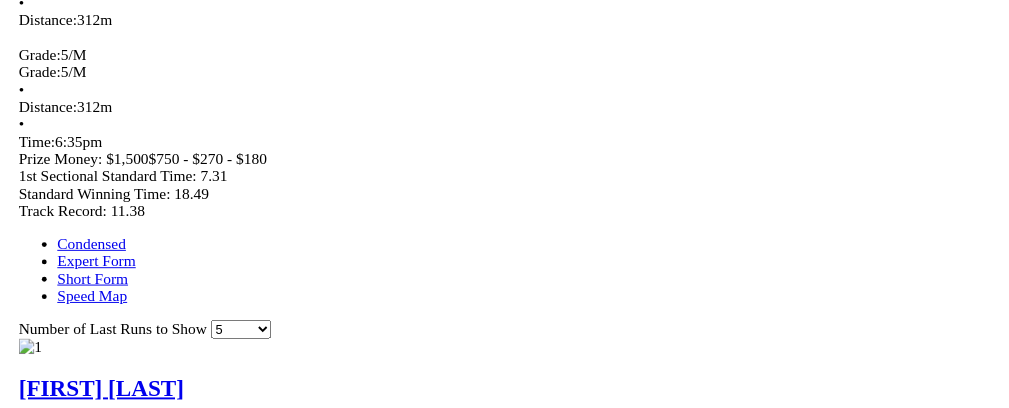 scroll, scrollTop: 0, scrollLeft: 29, axis: horizontal 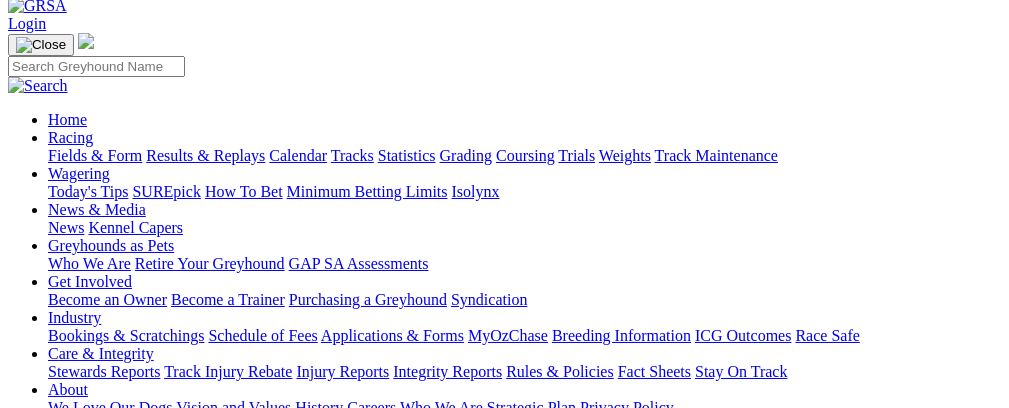 click on "R2" at bounding box center (17, 629) 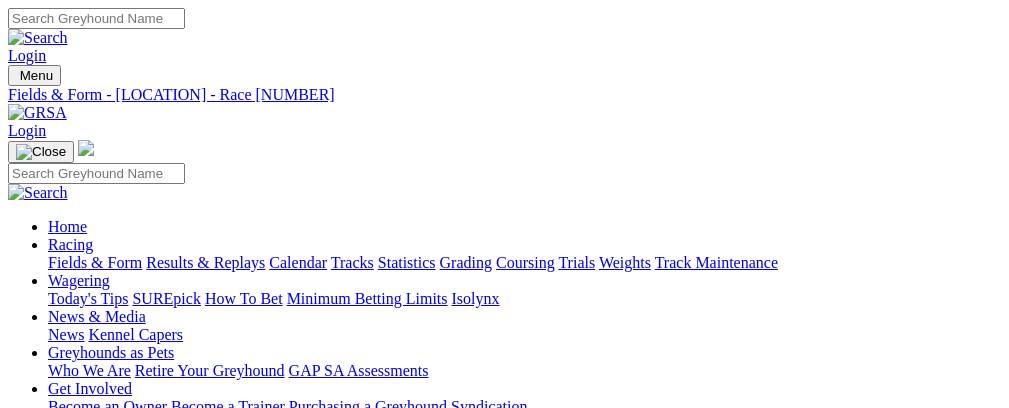 scroll, scrollTop: 0, scrollLeft: 0, axis: both 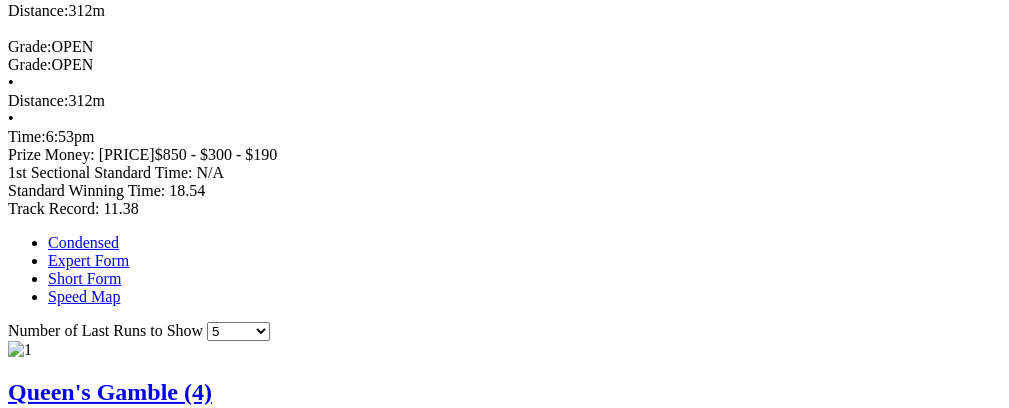 click at bounding box center (757, 1589) 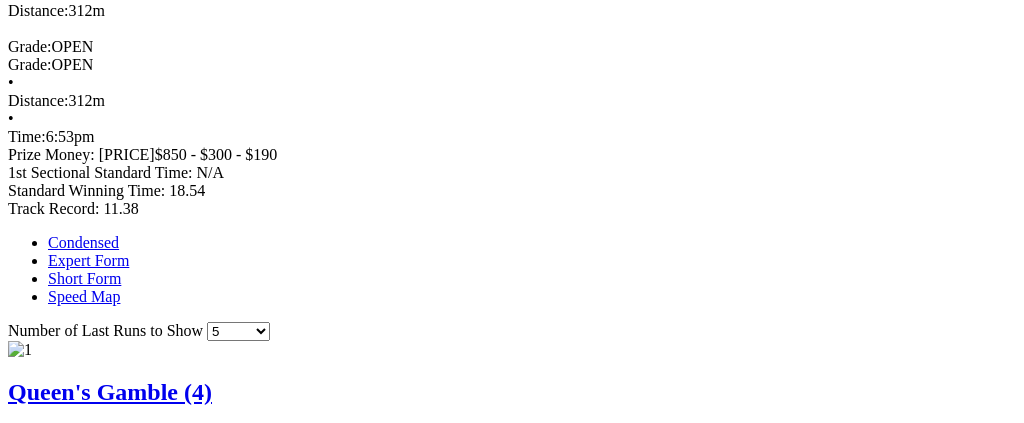 click at bounding box center [16, 20104] 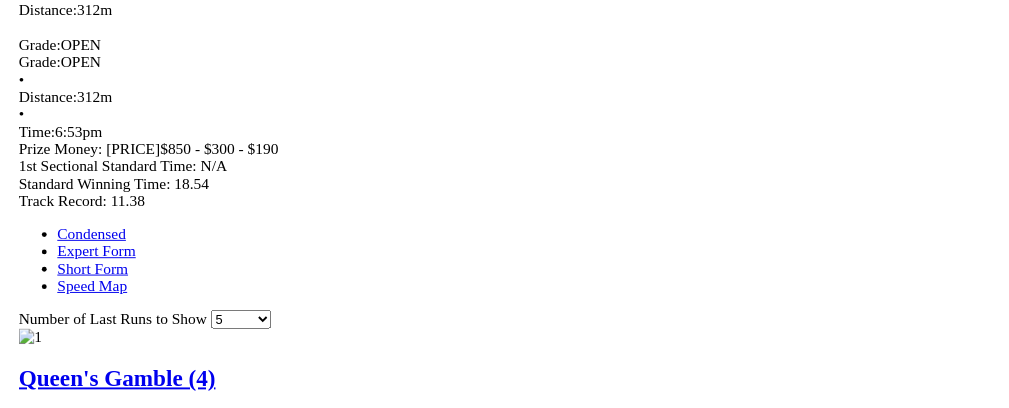 scroll, scrollTop: 0, scrollLeft: 29, axis: horizontal 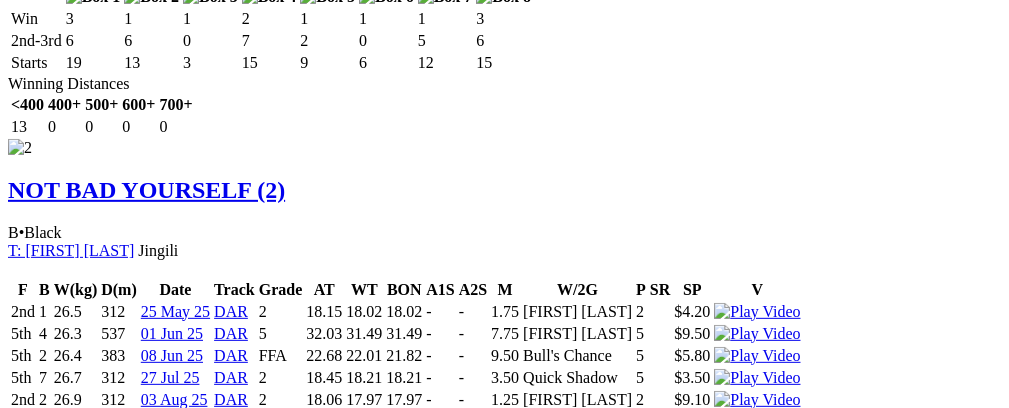 click at bounding box center [286, 4687] 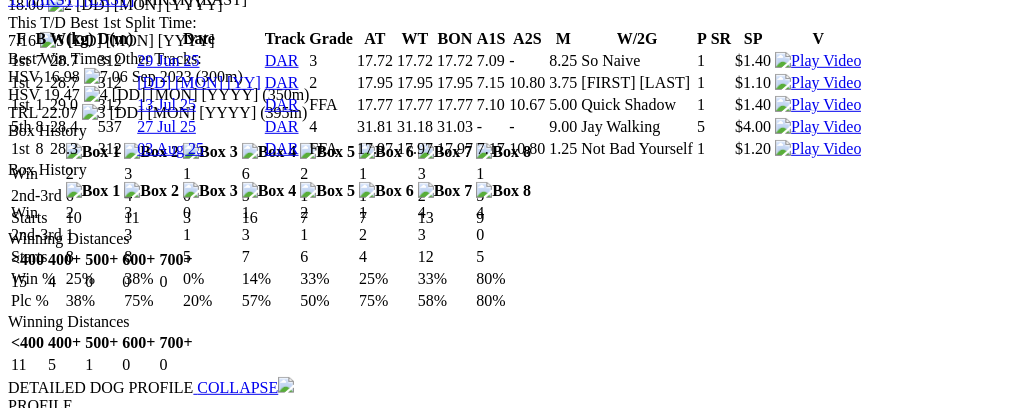scroll, scrollTop: 2768, scrollLeft: 0, axis: vertical 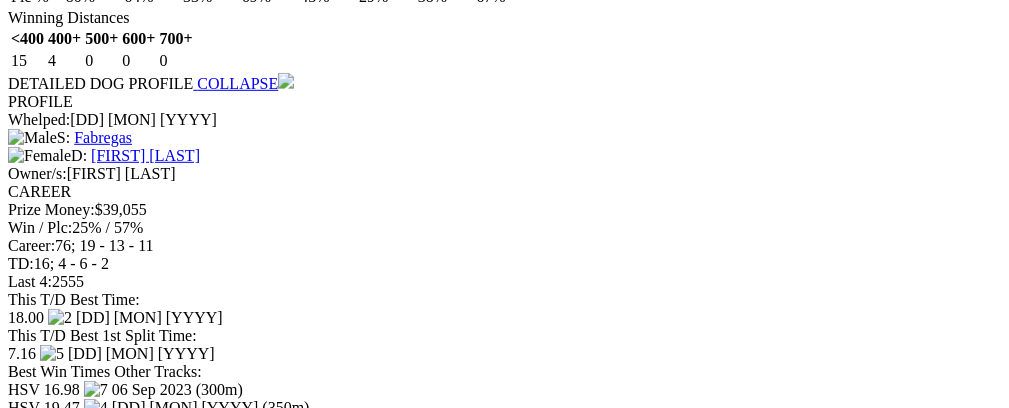 click at bounding box center [286, 4132] 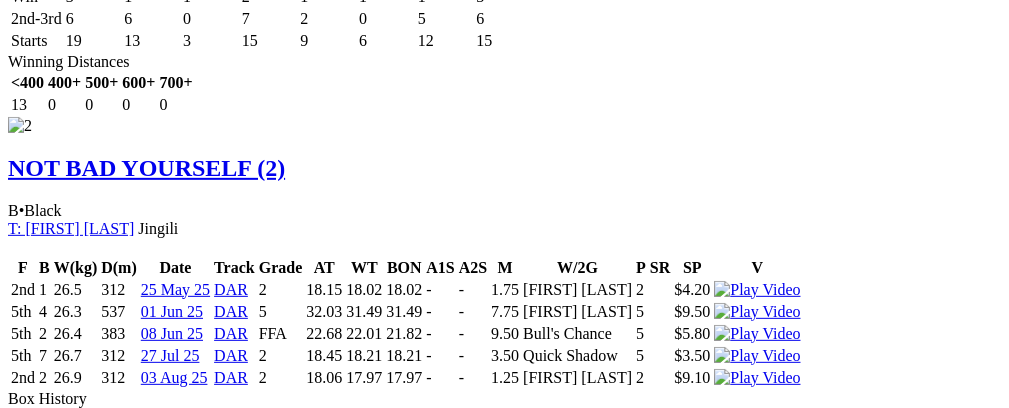 scroll, scrollTop: 2213, scrollLeft: 0, axis: vertical 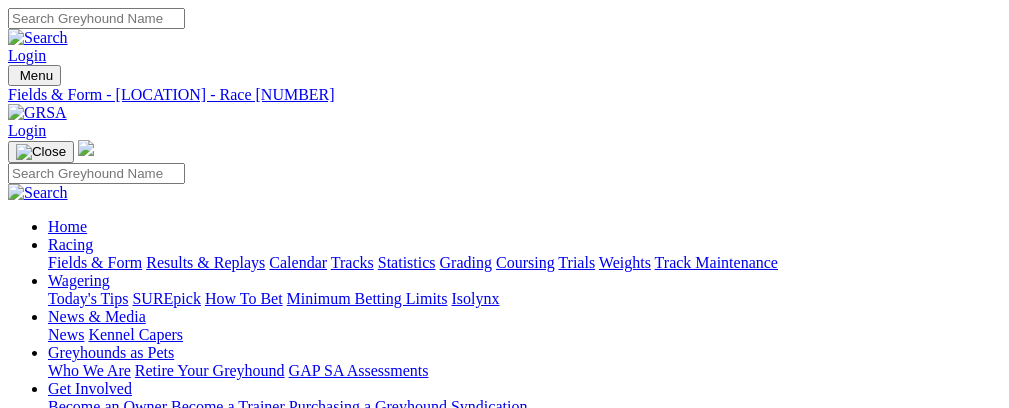 click on "R3" at bounding box center (17, 754) 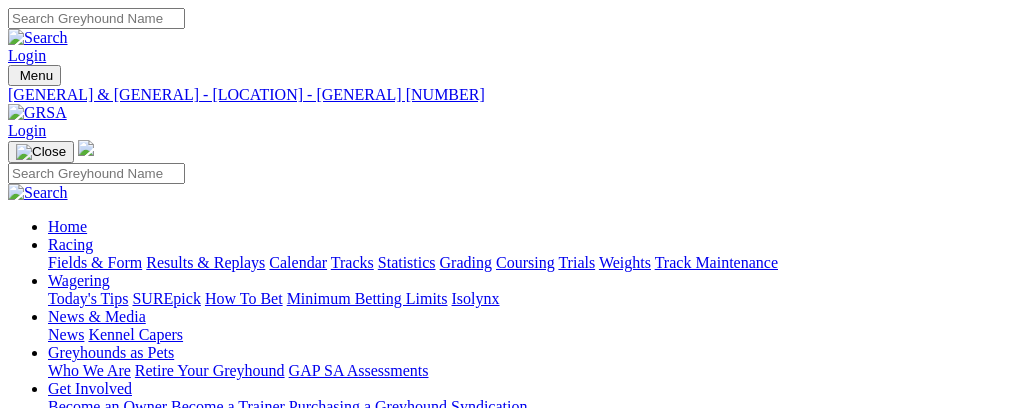 scroll, scrollTop: 0, scrollLeft: 0, axis: both 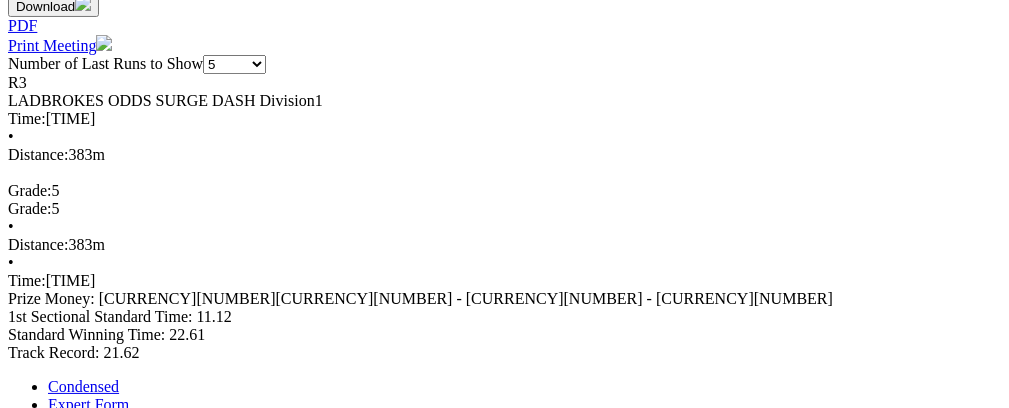 click at bounding box center [286, 982] 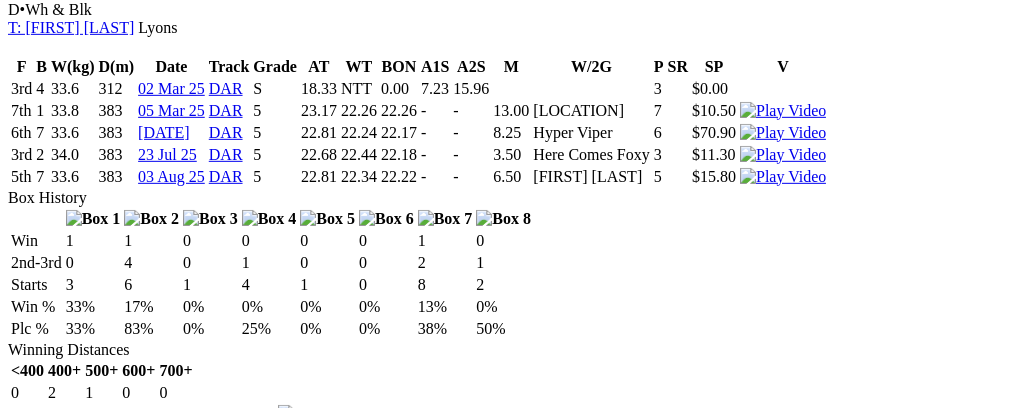 scroll, scrollTop: 2448, scrollLeft: 0, axis: vertical 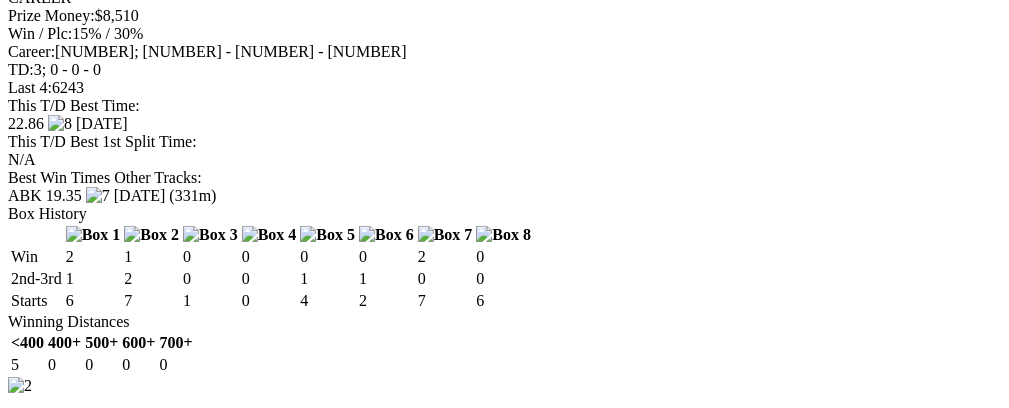 click at bounding box center [286, 3852] 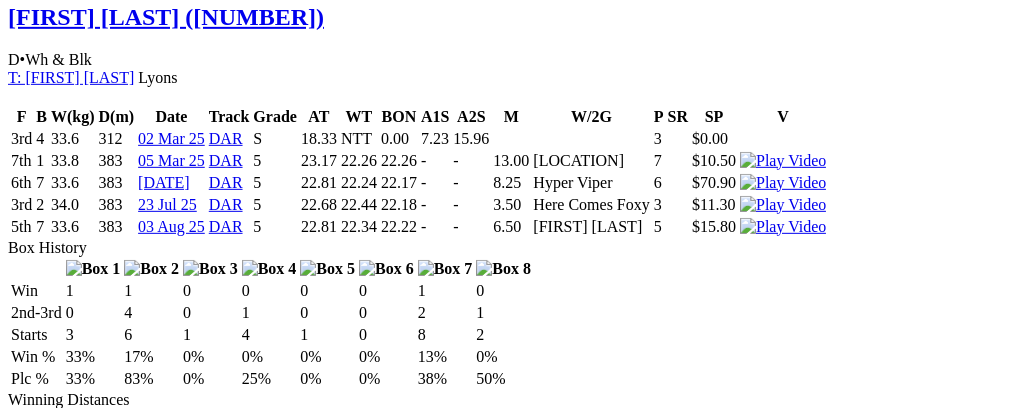 scroll, scrollTop: 2419, scrollLeft: 0, axis: vertical 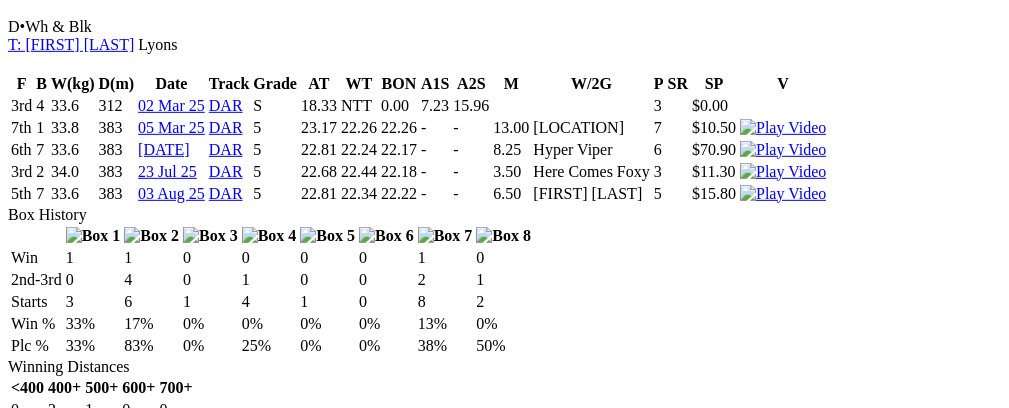 click at bounding box center (286, 3408) 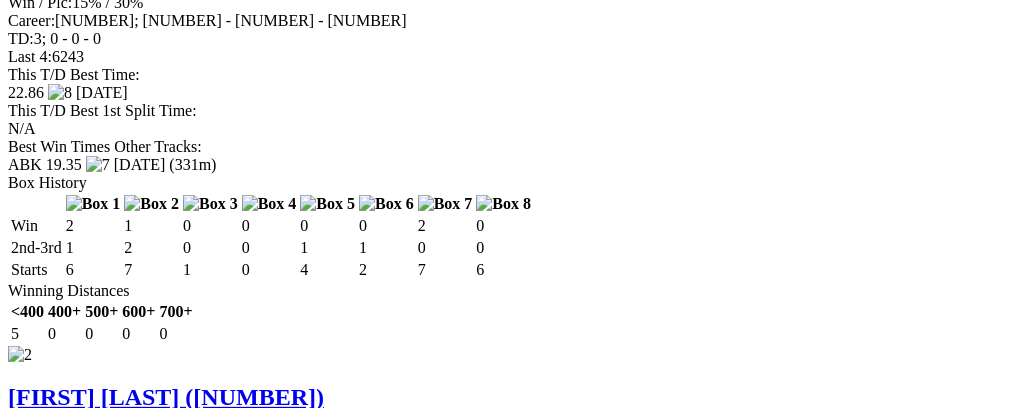 scroll, scrollTop: 1975, scrollLeft: 0, axis: vertical 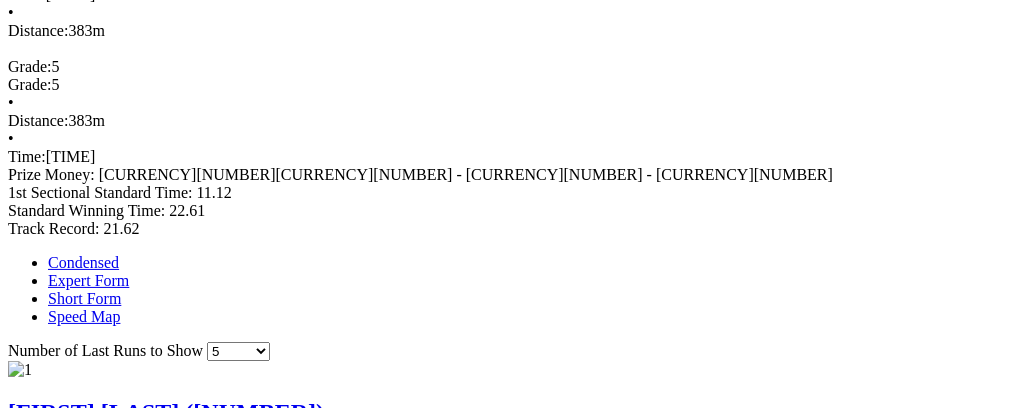 click at bounding box center (286, 858) 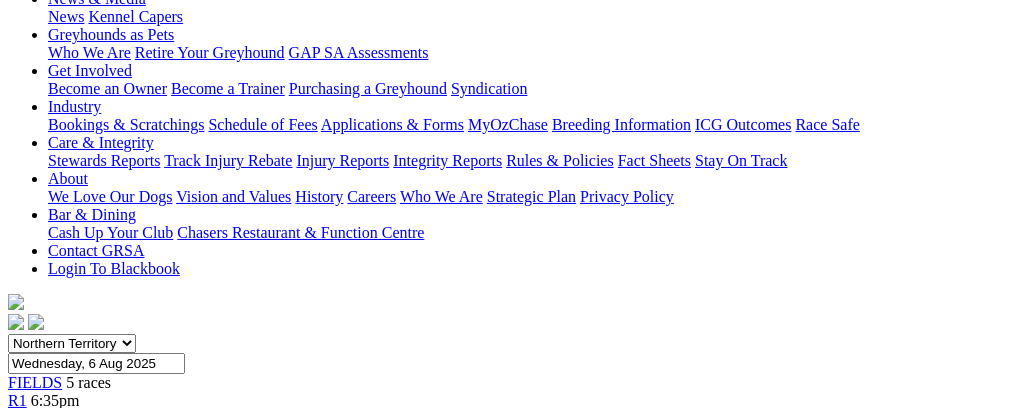 scroll, scrollTop: 0, scrollLeft: 0, axis: both 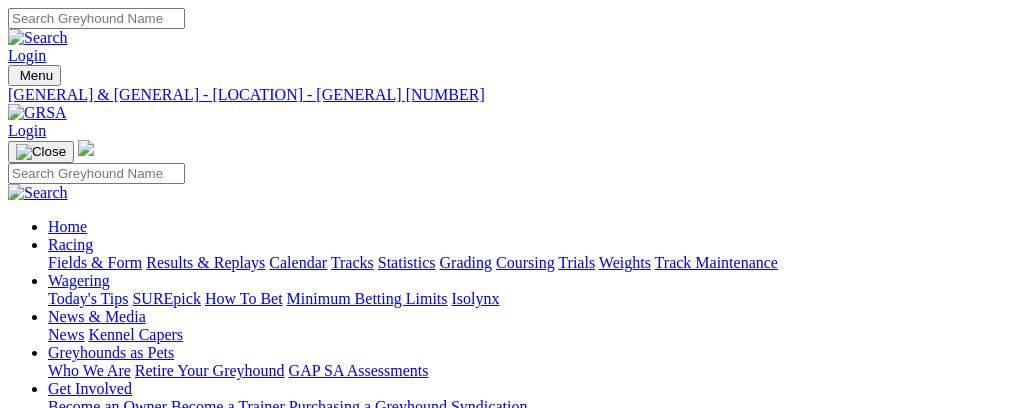 click on "R4" at bounding box center [17, 772] 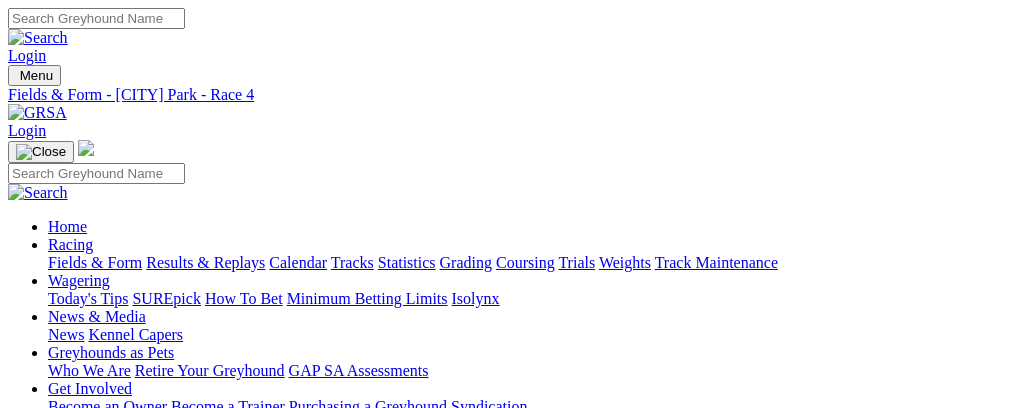 scroll, scrollTop: 0, scrollLeft: 0, axis: both 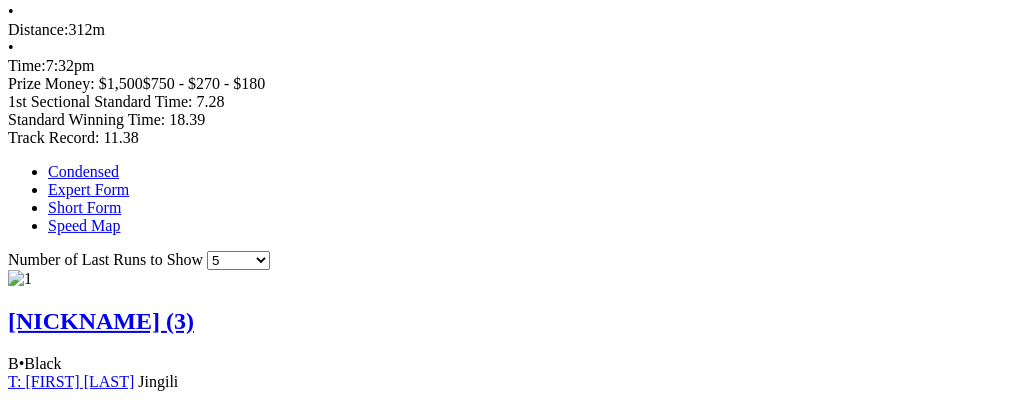click at bounding box center [286, 1790] 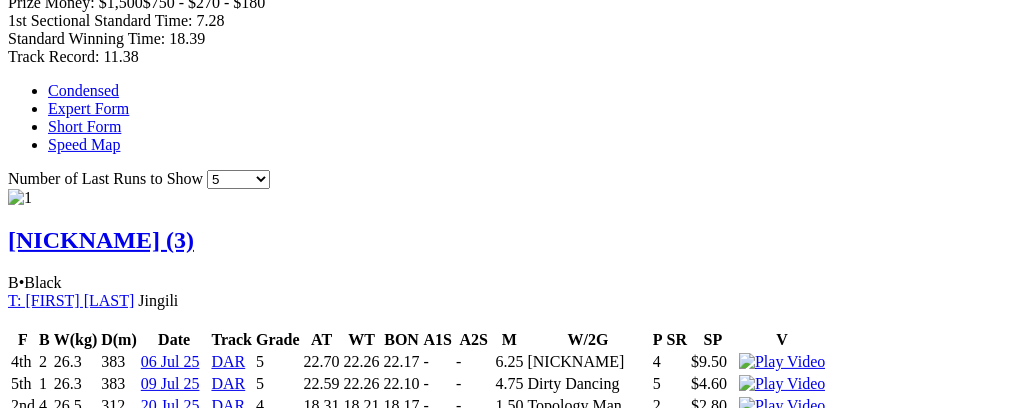scroll, scrollTop: 1206, scrollLeft: 0, axis: vertical 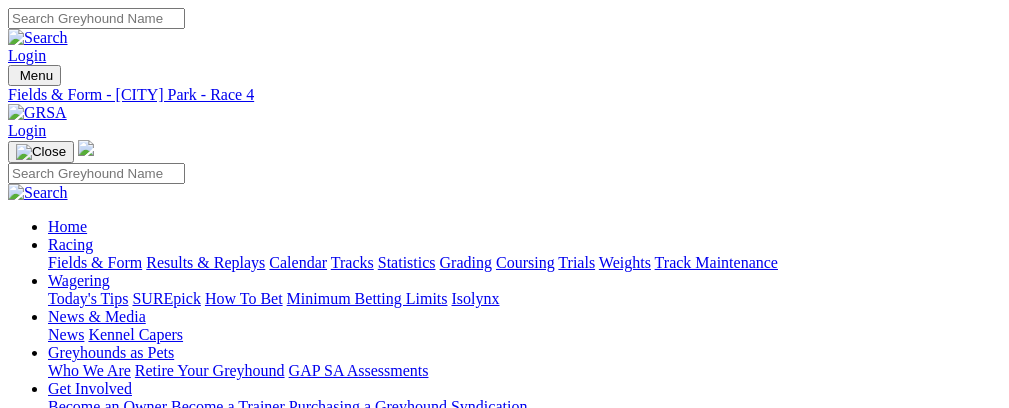 click on "R5" at bounding box center (17, 790) 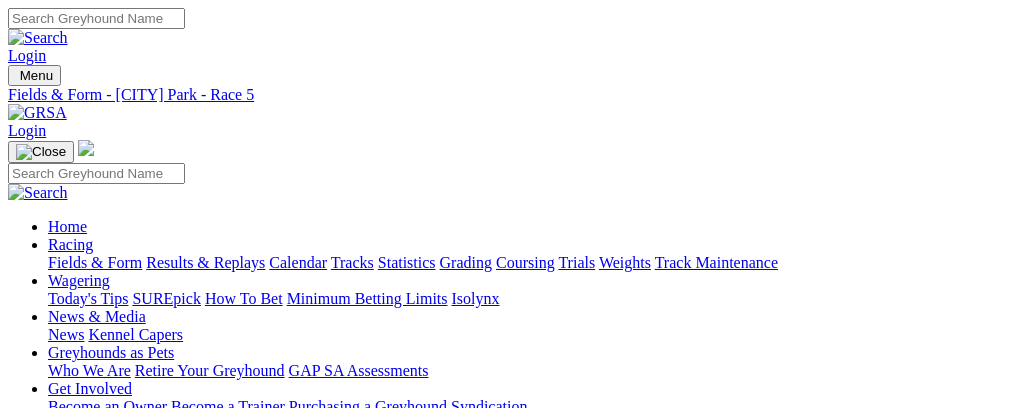 scroll, scrollTop: 0, scrollLeft: 0, axis: both 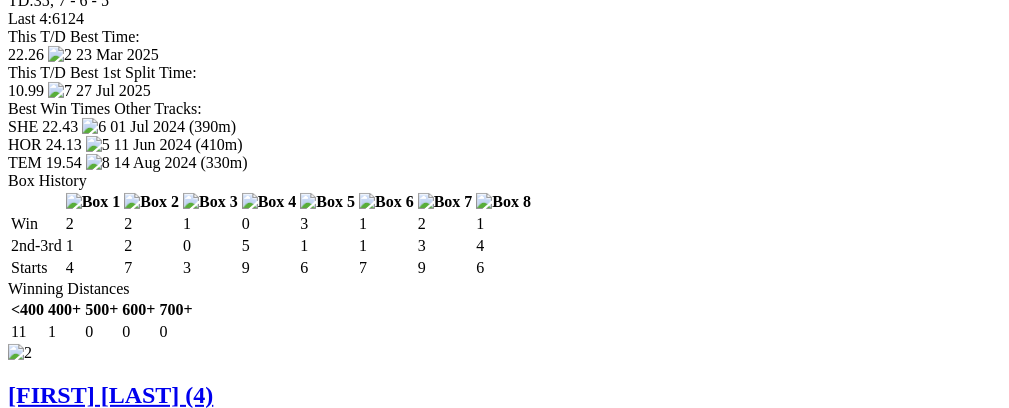 click at bounding box center (286, 3869) 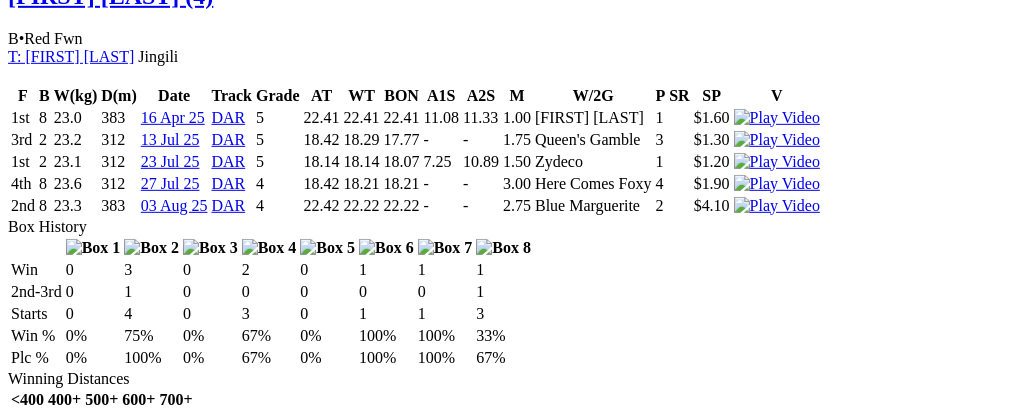 scroll, scrollTop: 2488, scrollLeft: 0, axis: vertical 